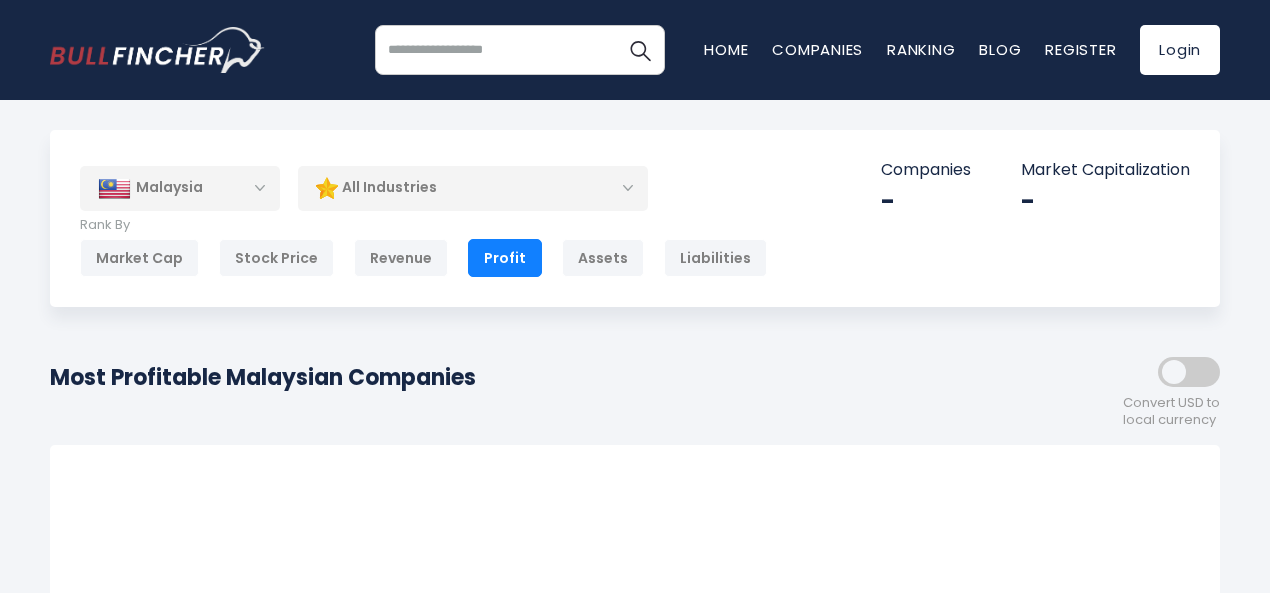 scroll, scrollTop: 64, scrollLeft: 0, axis: vertical 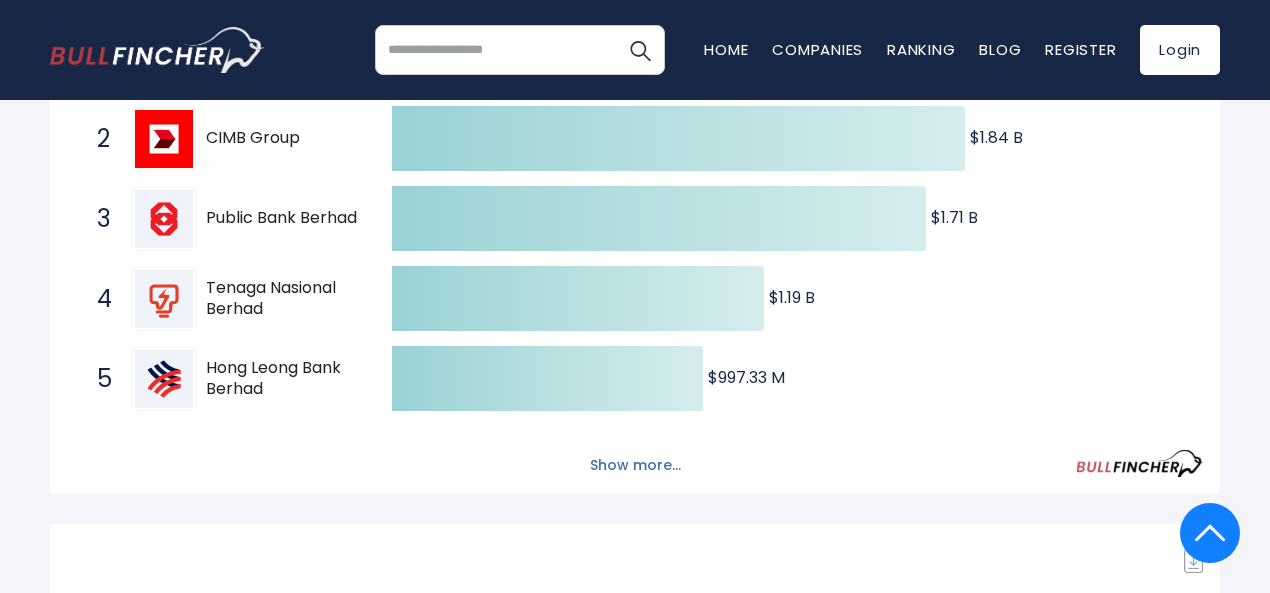 click on "Show more..." at bounding box center (635, 465) 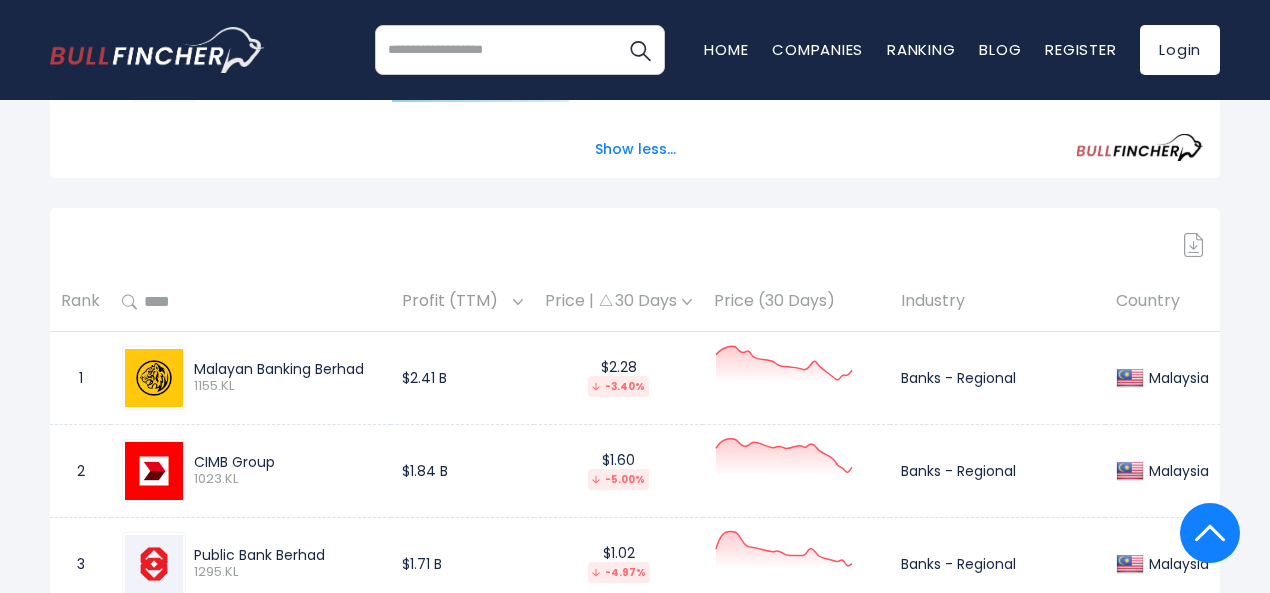 scroll, scrollTop: 1164, scrollLeft: 0, axis: vertical 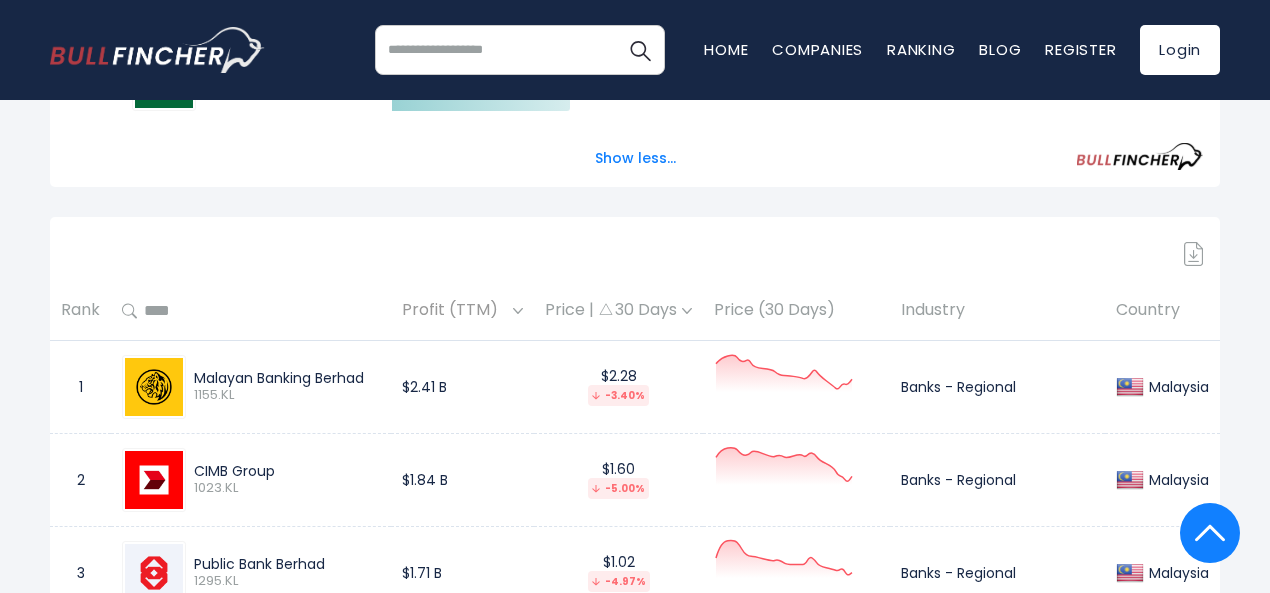 click at bounding box center (606, 309) 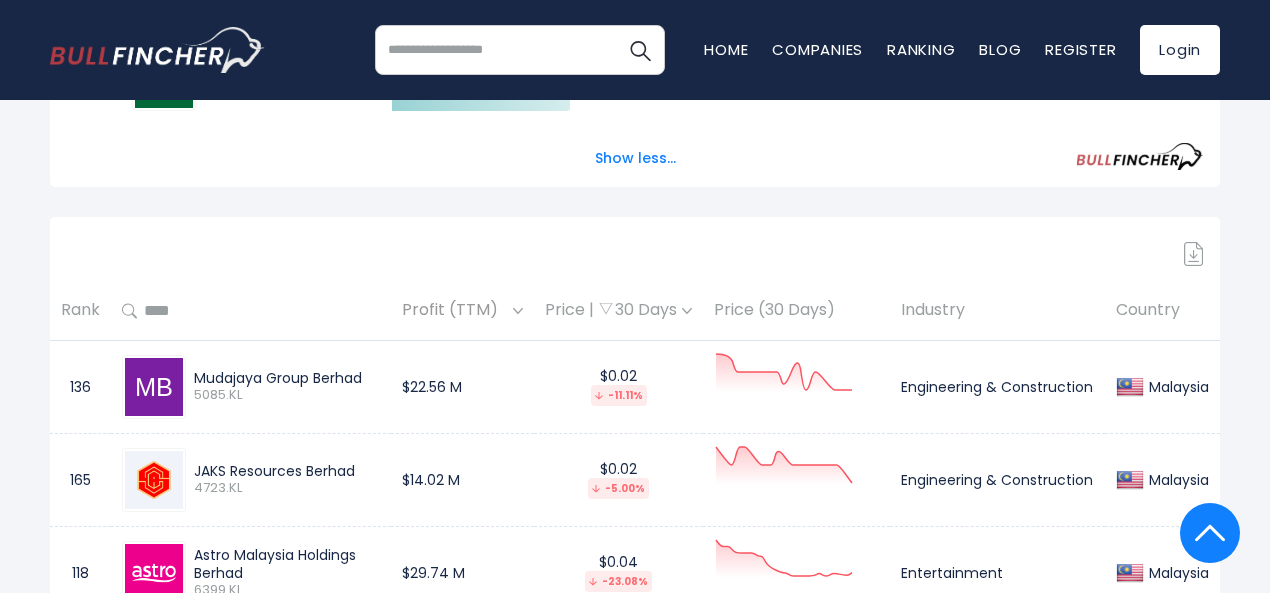 click at bounding box center (606, 309) 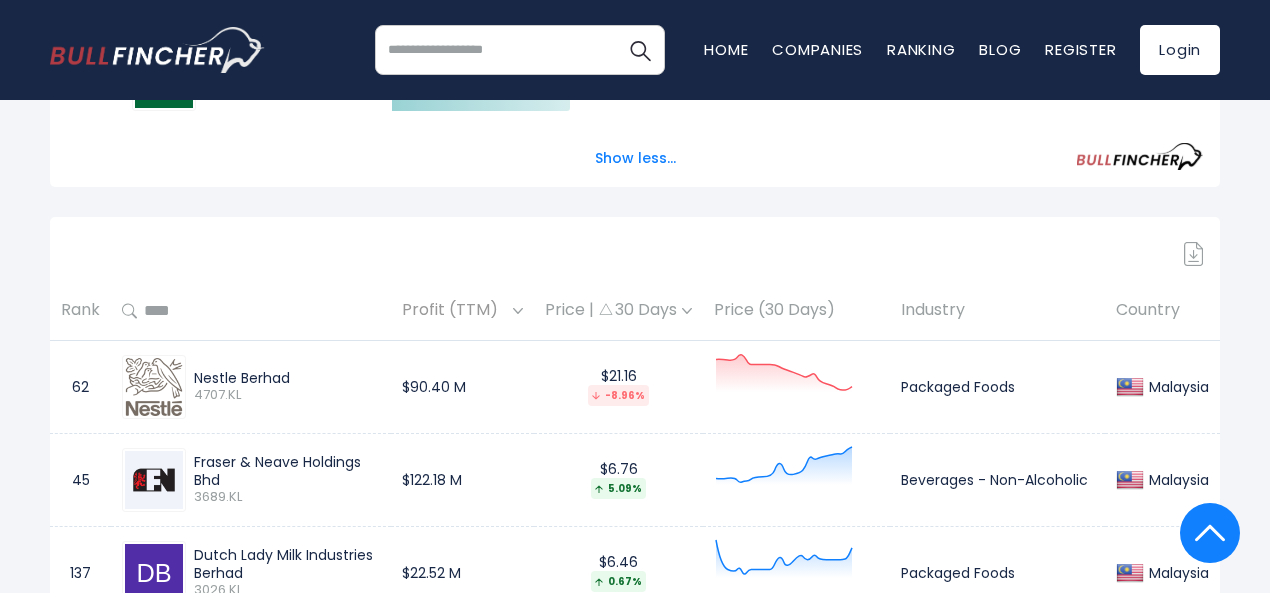 click at bounding box center [606, 309] 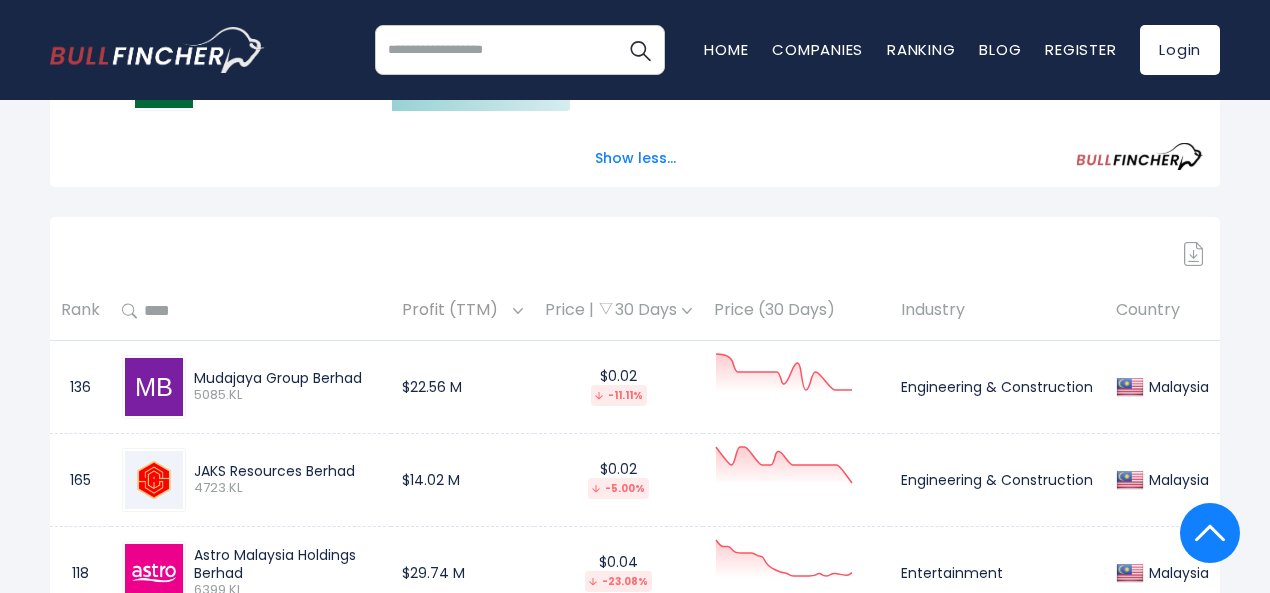 click at bounding box center (687, 311) 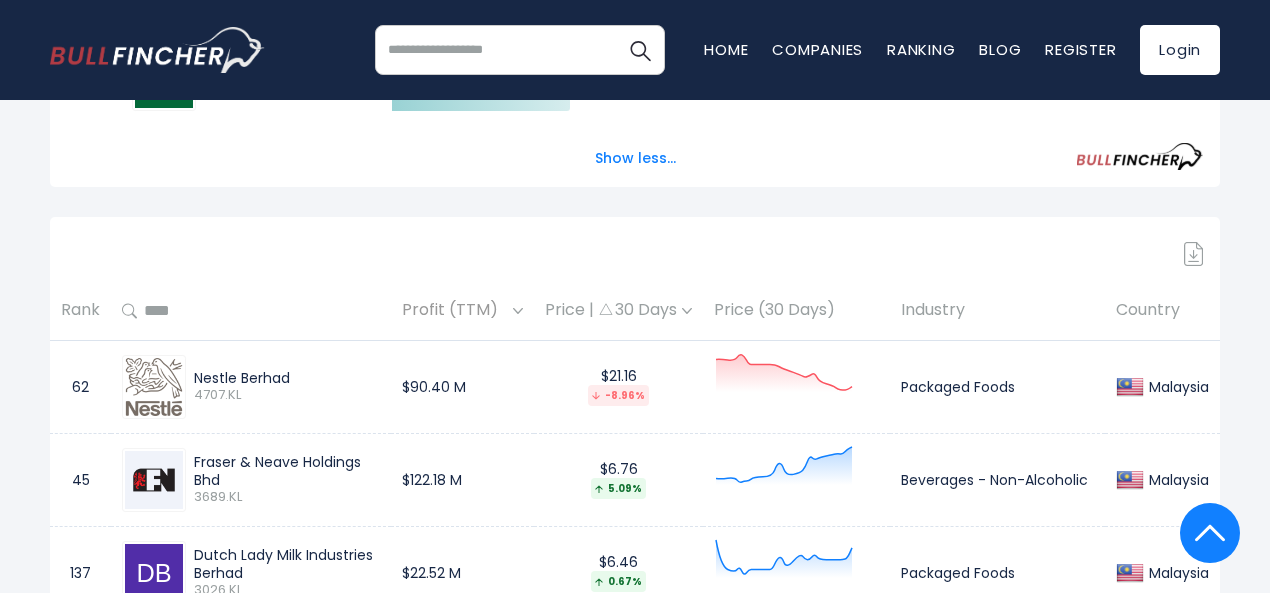 click at bounding box center [687, 311] 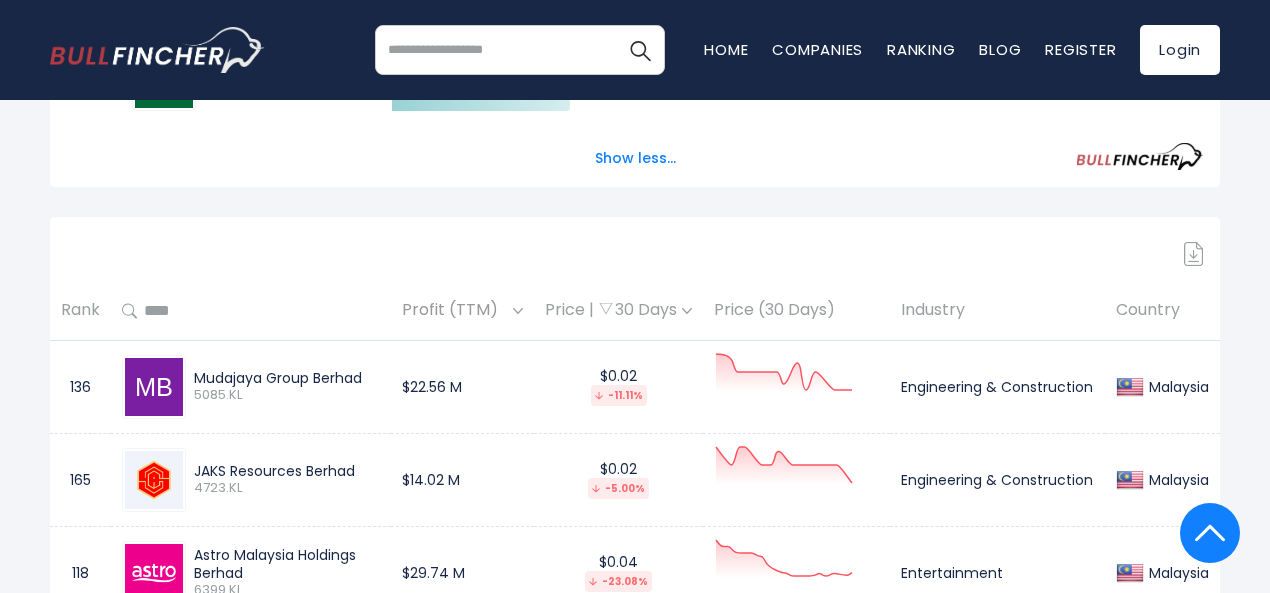 click on "Price |    30 Days" at bounding box center (618, 310) 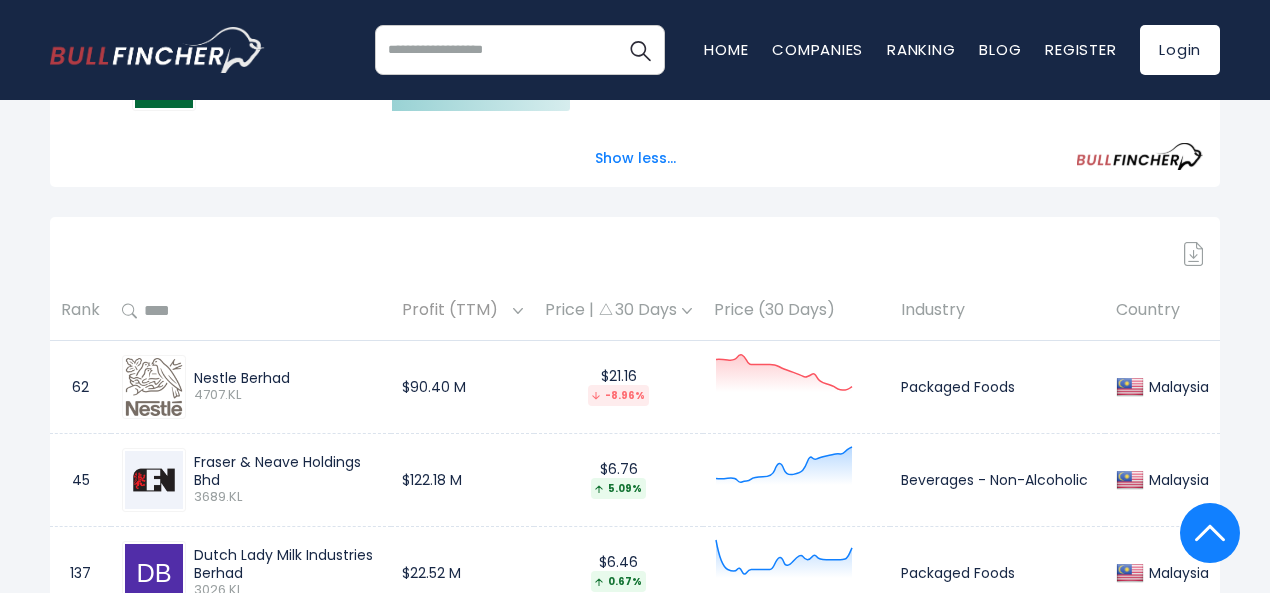 drag, startPoint x: 644, startPoint y: 315, endPoint x: 546, endPoint y: 321, distance: 98.1835 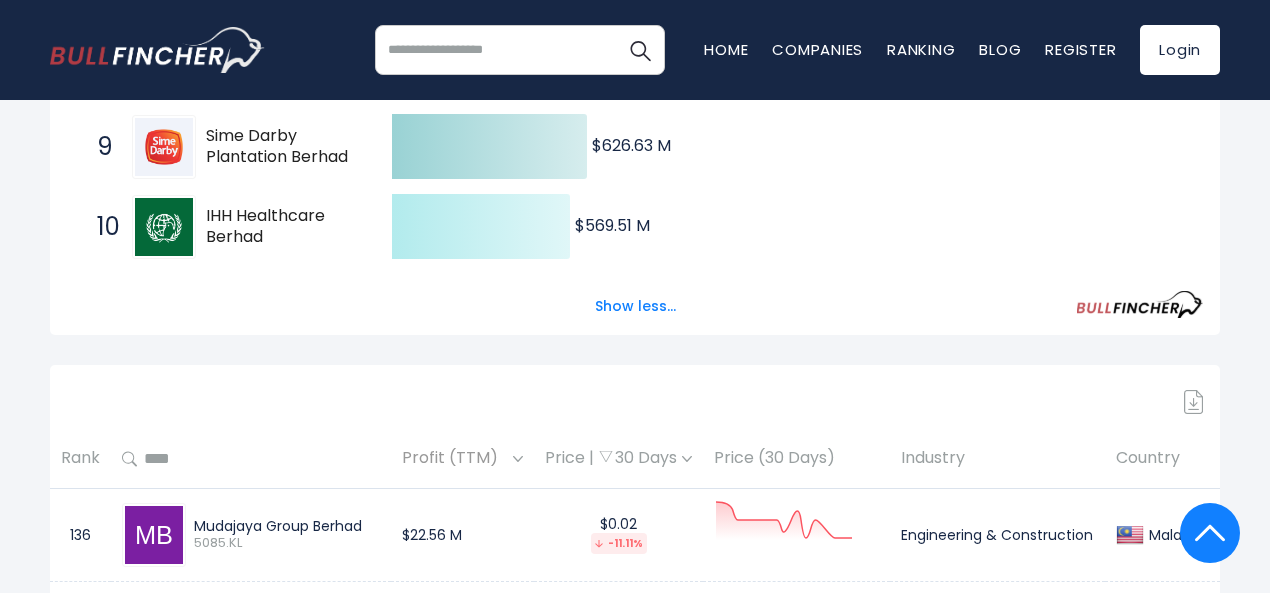scroll, scrollTop: 1164, scrollLeft: 0, axis: vertical 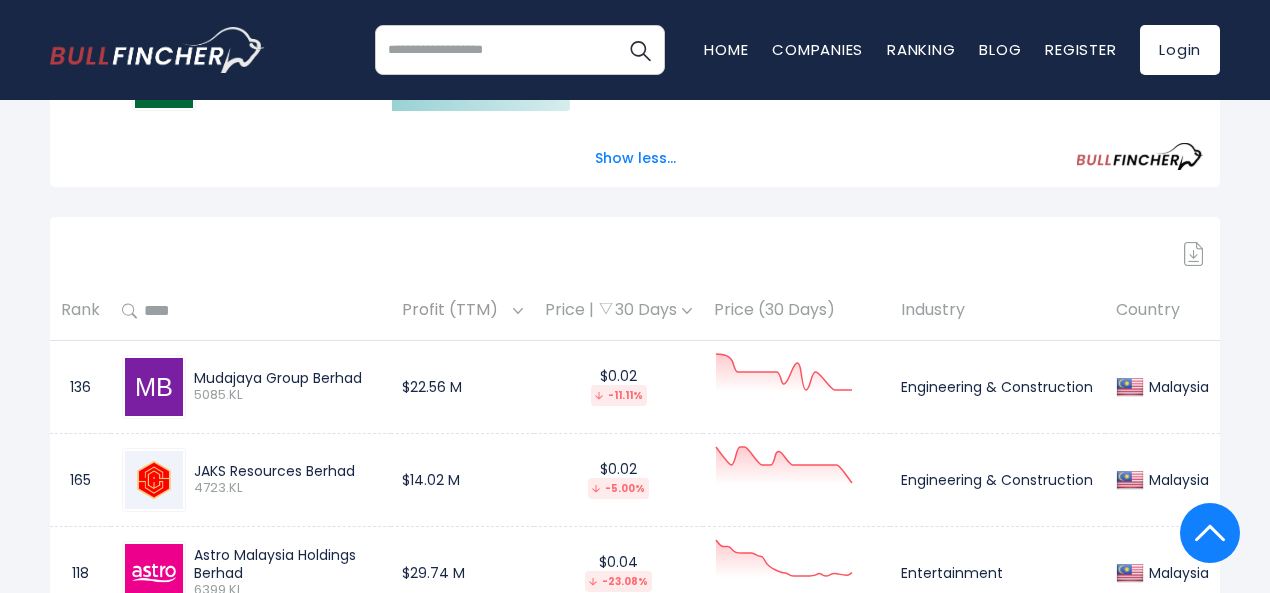 click on "Profit (TTM)" at bounding box center (455, 310) 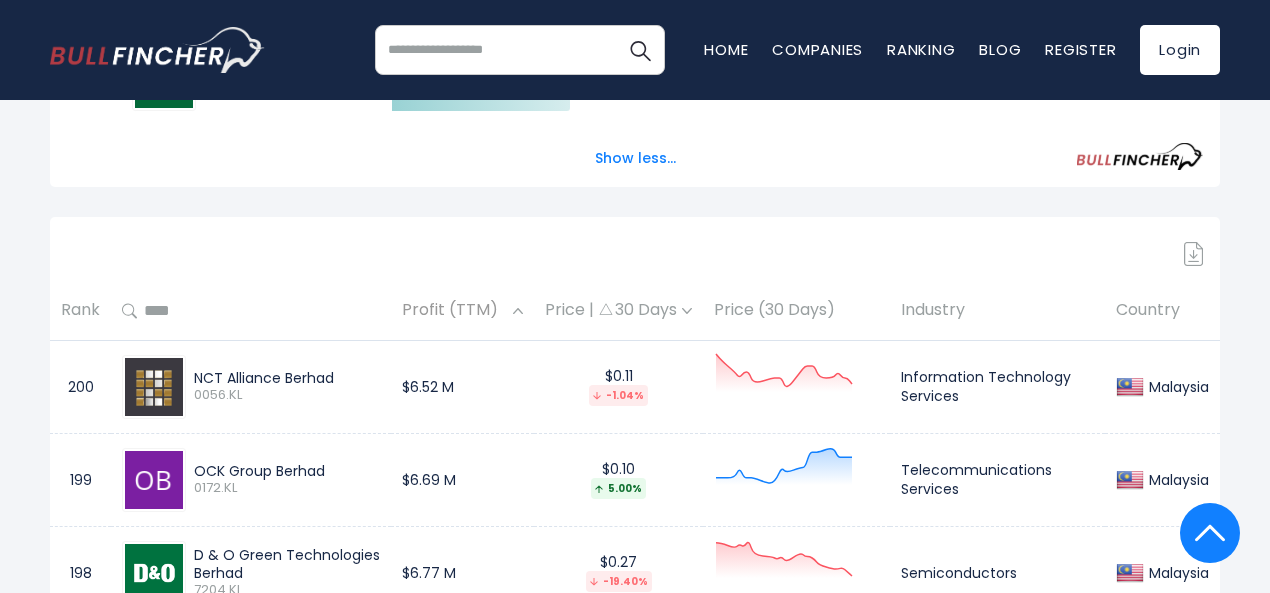 click on "Profit (TTM)" at bounding box center (455, 310) 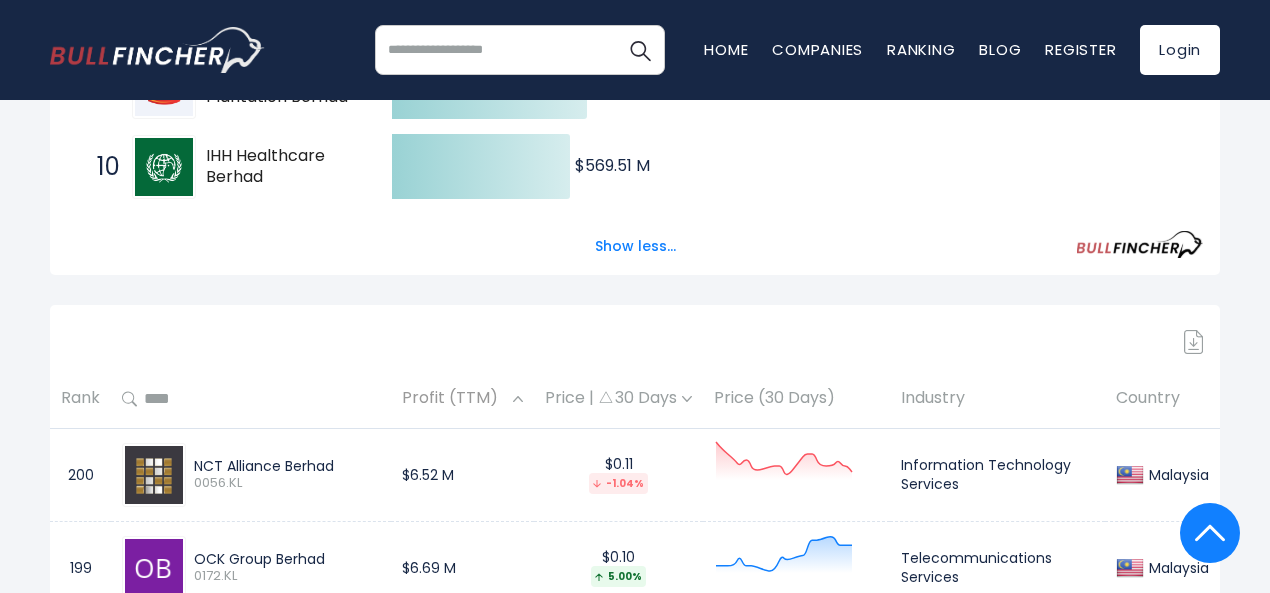 scroll, scrollTop: 1164, scrollLeft: 0, axis: vertical 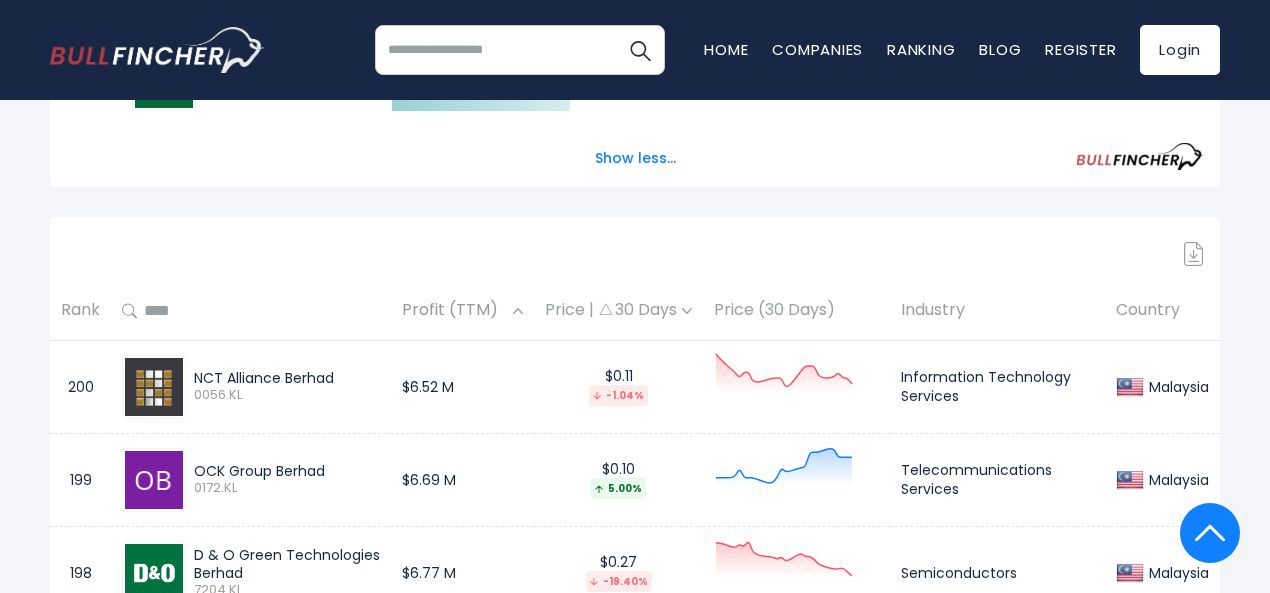 click on "Price |    30 Days" at bounding box center (618, 310) 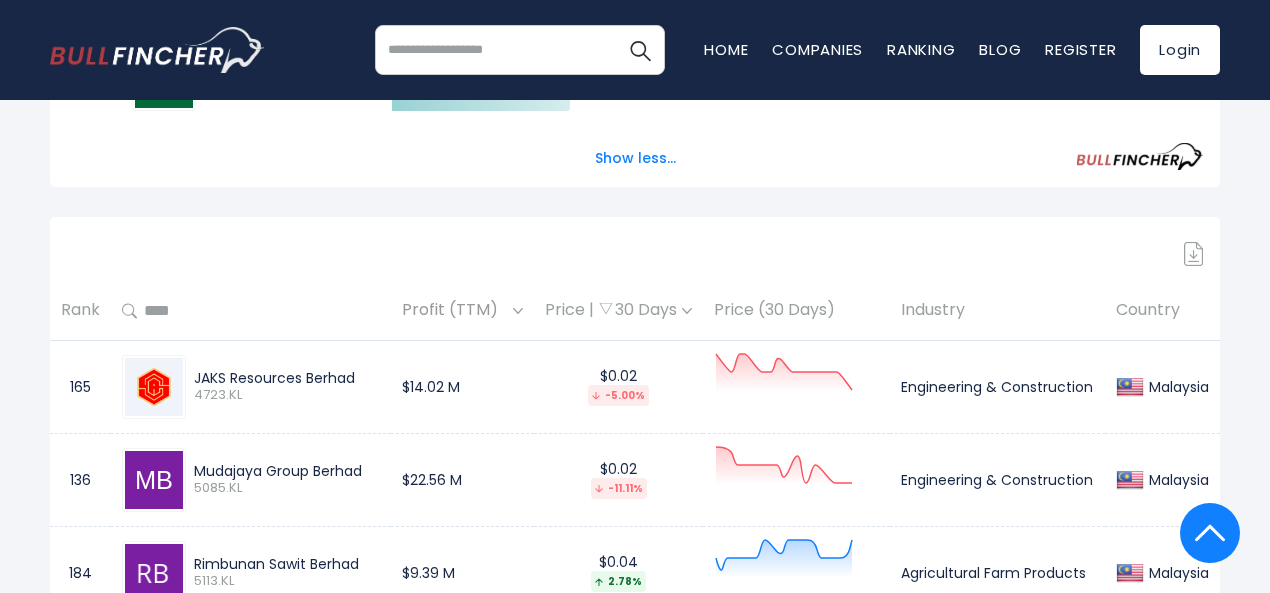 click at bounding box center [518, 311] 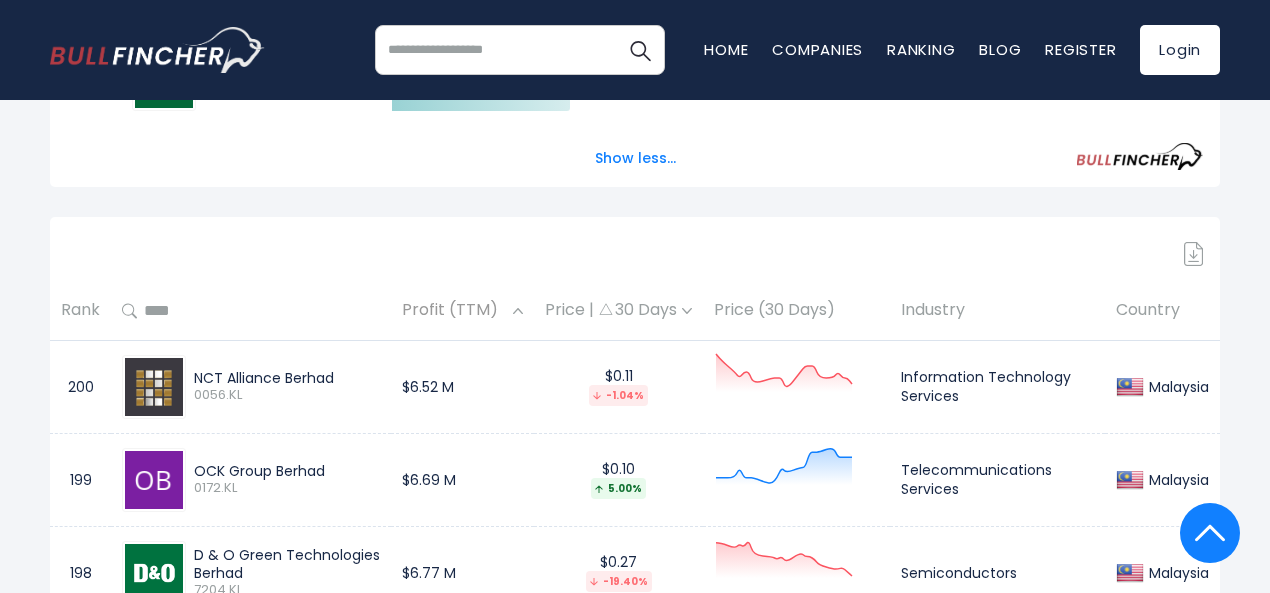 click at bounding box center (518, 311) 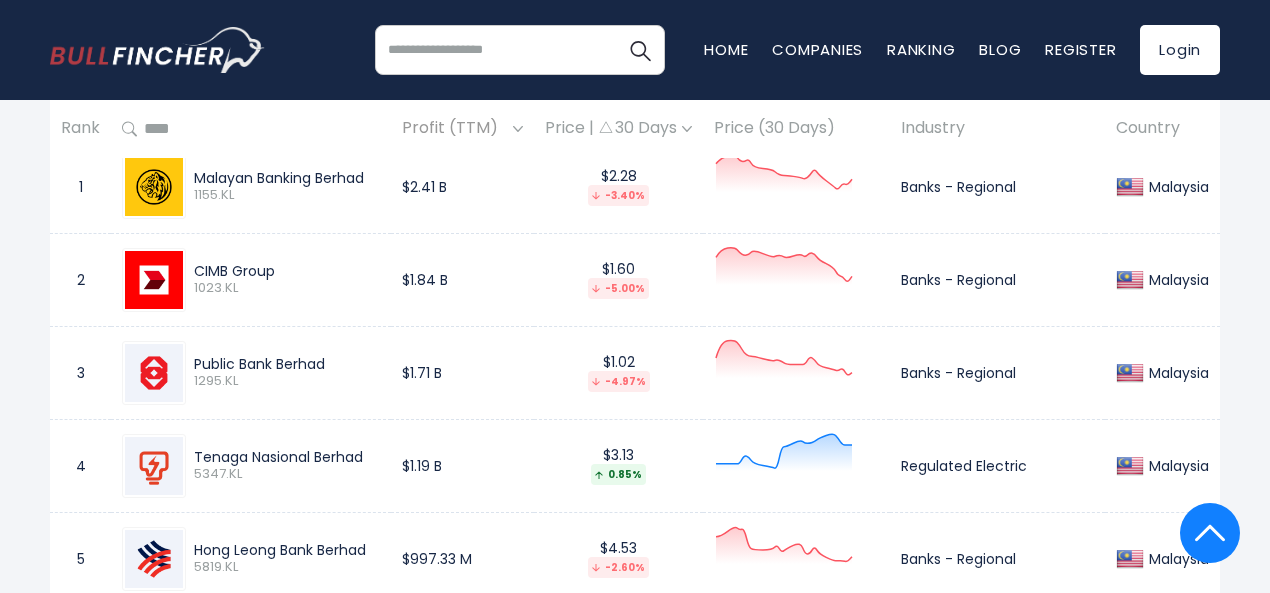 scroll, scrollTop: 1364, scrollLeft: 0, axis: vertical 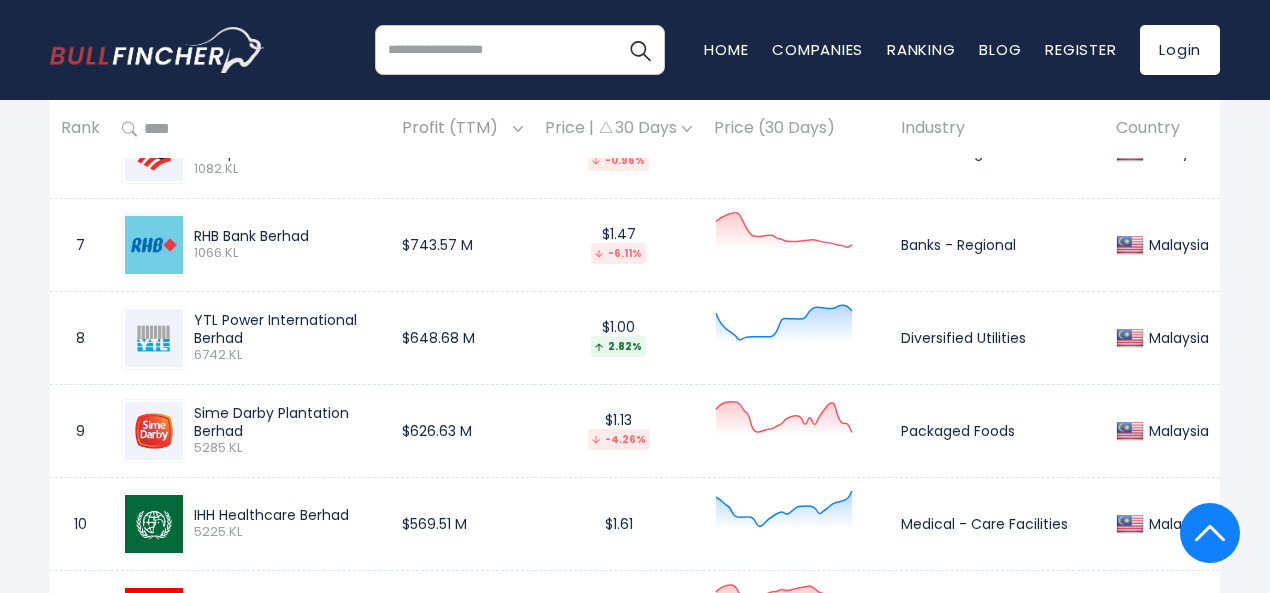 drag, startPoint x: 194, startPoint y: 417, endPoint x: 272, endPoint y: 427, distance: 78.63841 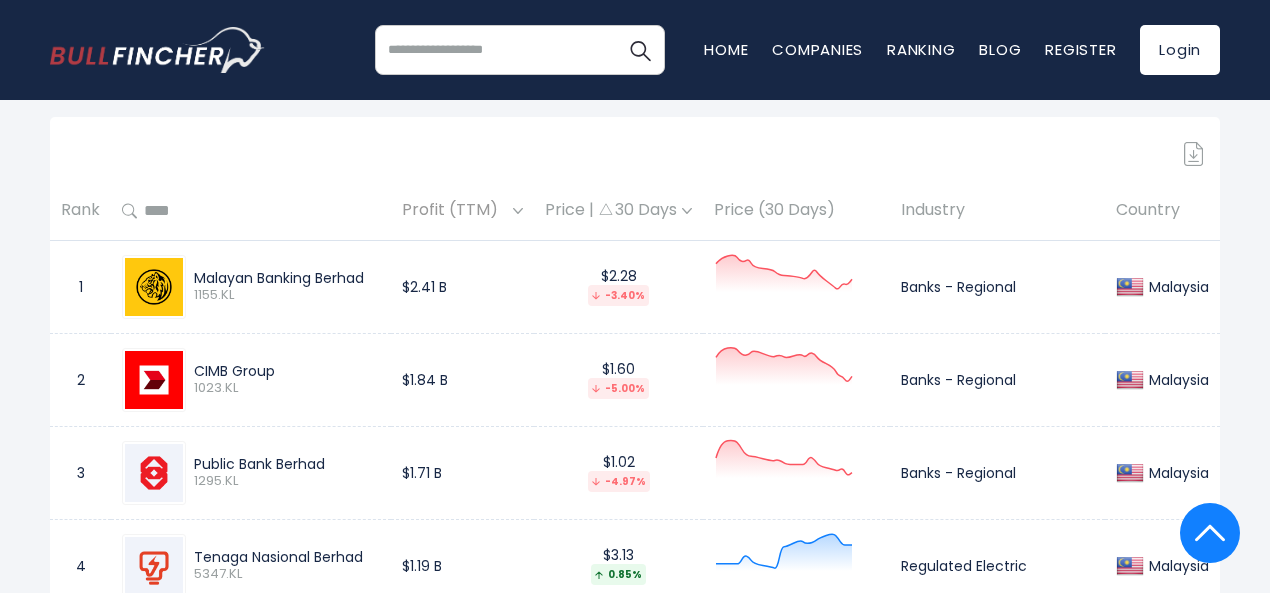 click on "Profit (TTM)" at bounding box center [455, 210] 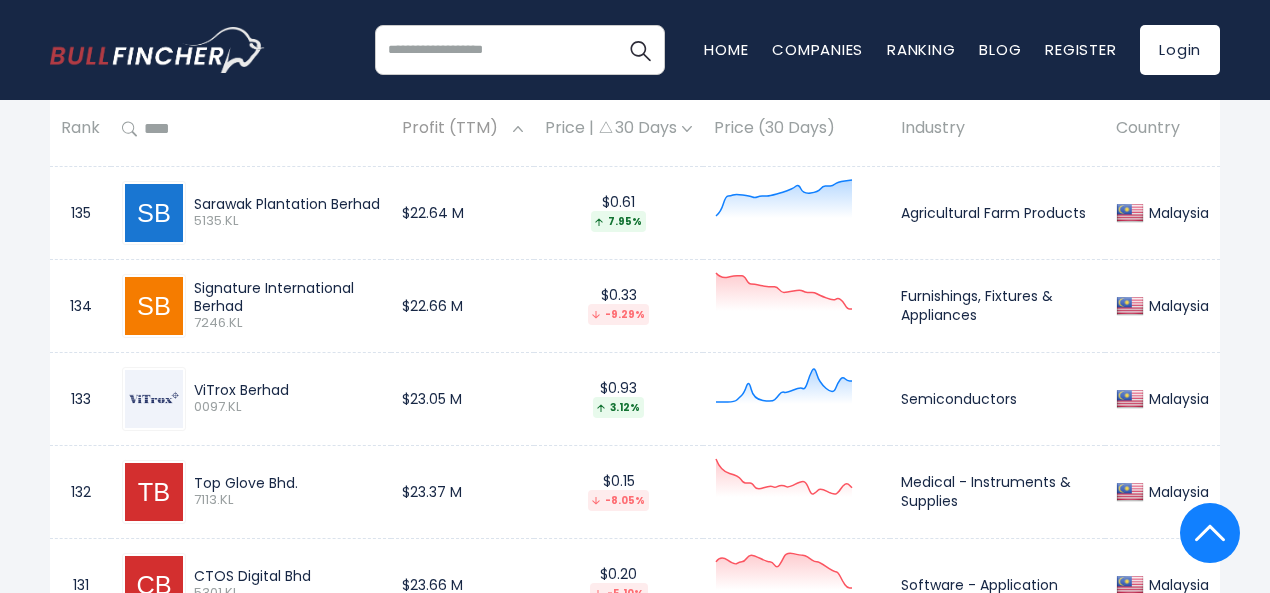 scroll, scrollTop: 7564, scrollLeft: 0, axis: vertical 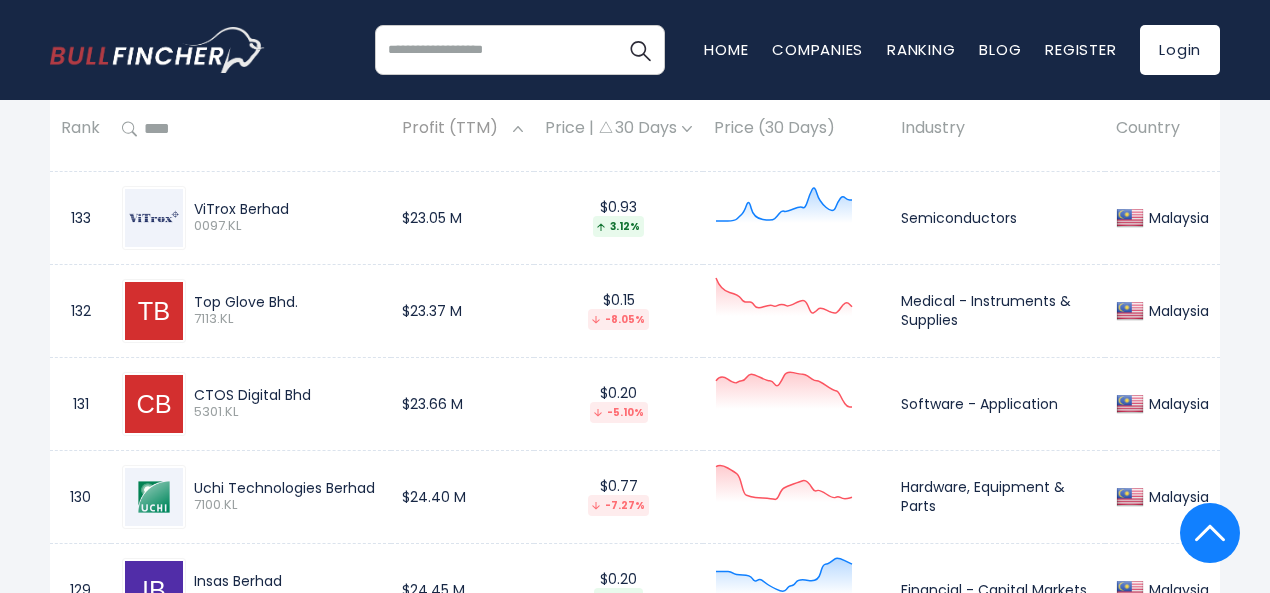 click on "Profit (TTM)" at bounding box center [455, 129] 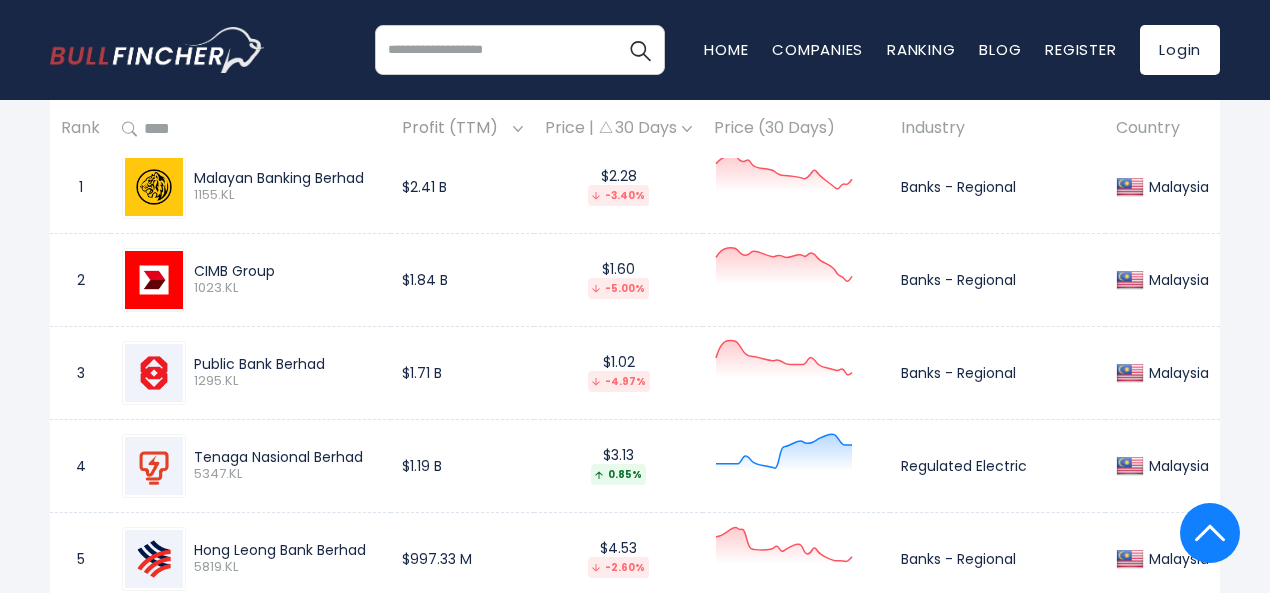 scroll, scrollTop: 1064, scrollLeft: 0, axis: vertical 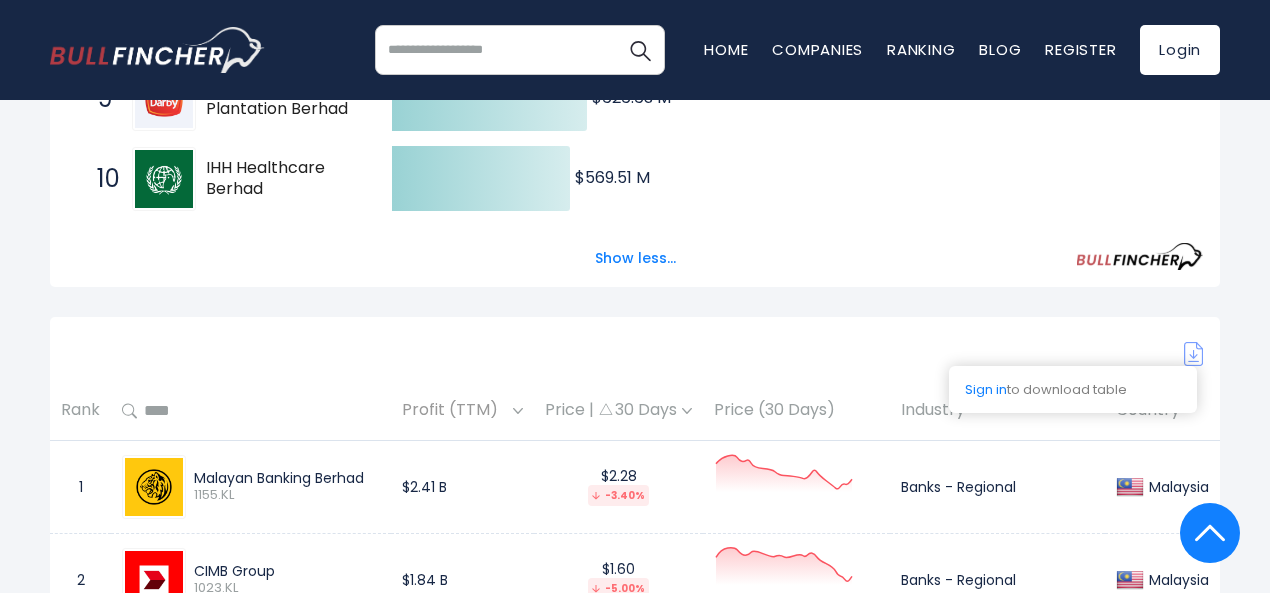 drag, startPoint x: 58, startPoint y: 417, endPoint x: 1150, endPoint y: 414, distance: 1092.0042 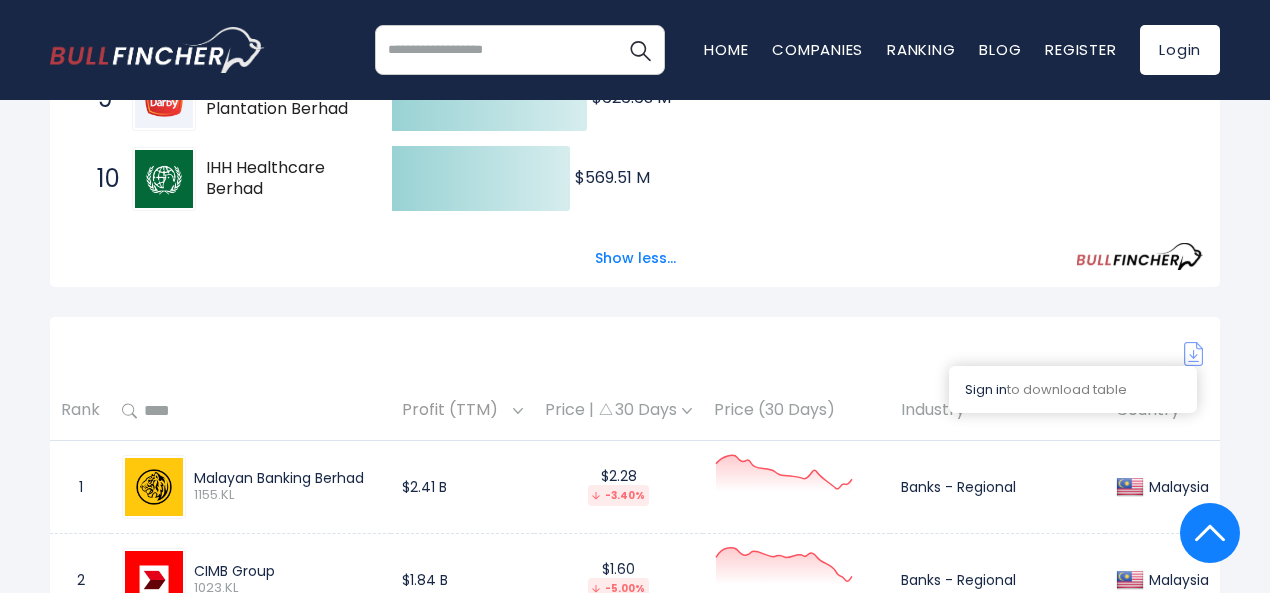 click on "Sign in" at bounding box center [986, 389] 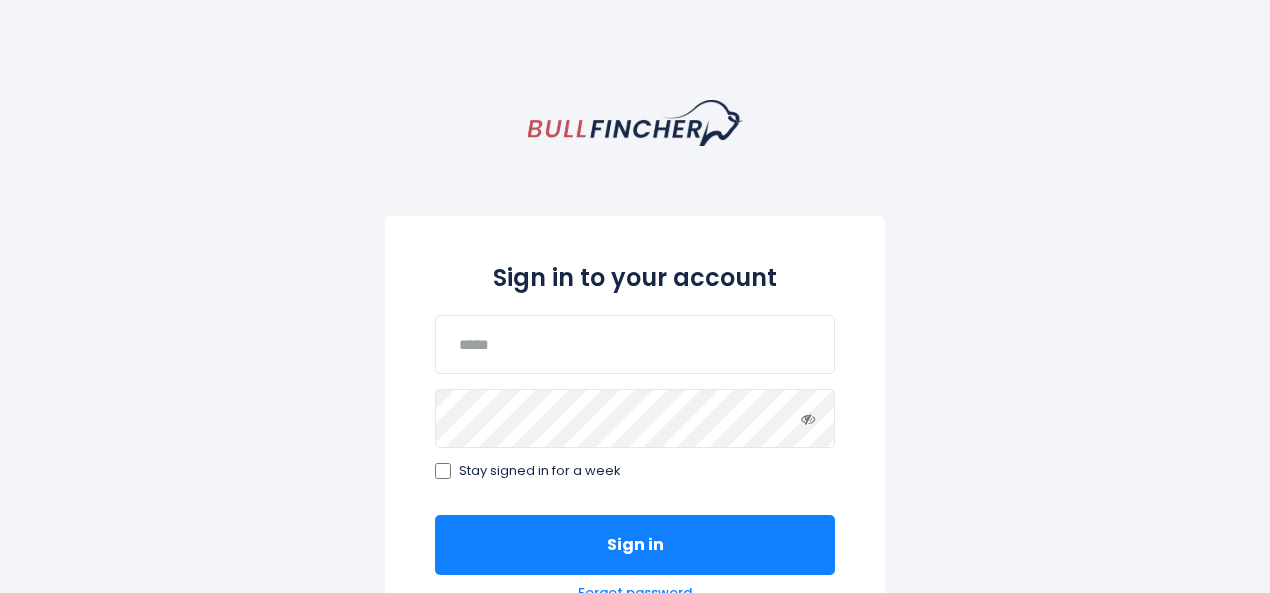 scroll, scrollTop: 0, scrollLeft: 0, axis: both 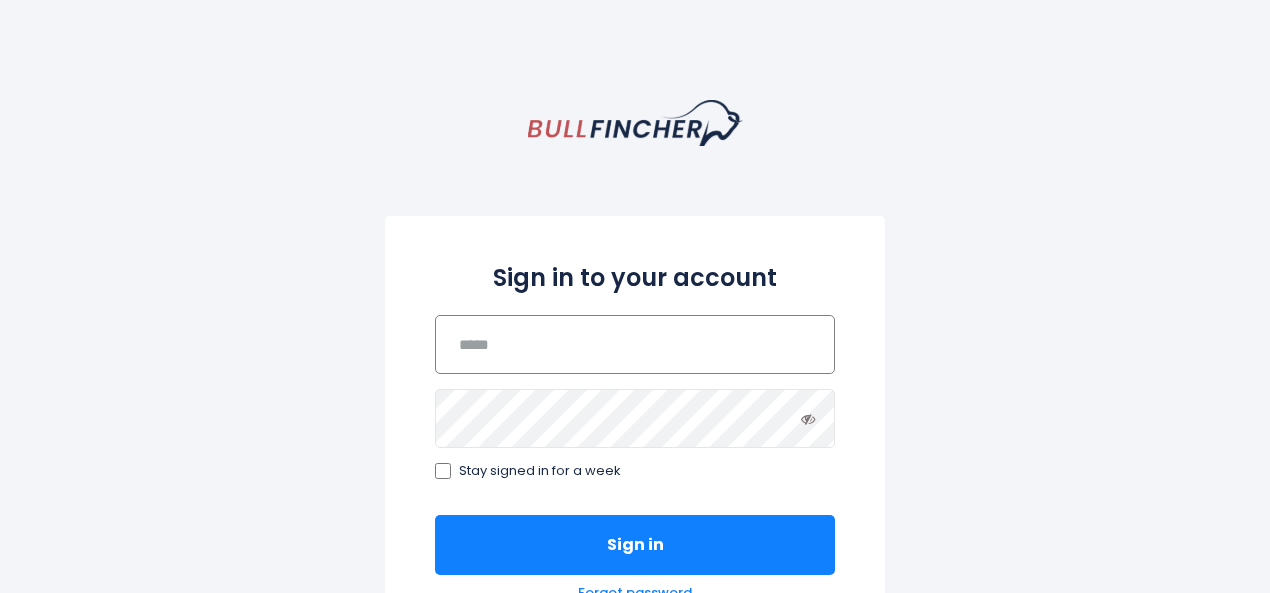 click at bounding box center (635, 344) 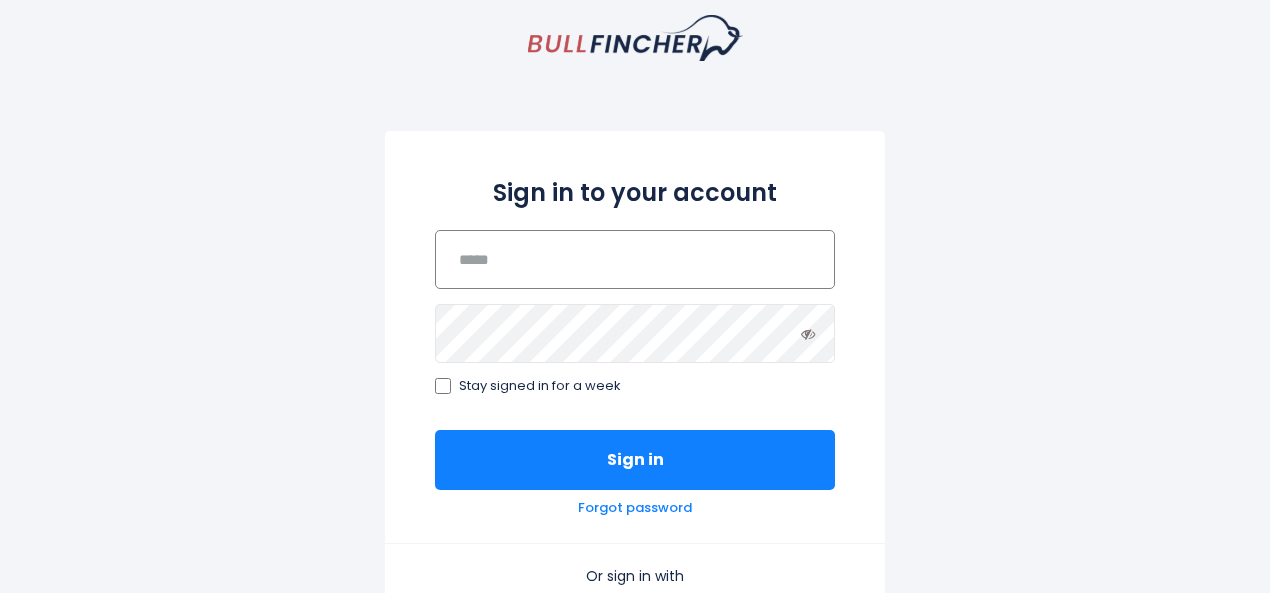 scroll, scrollTop: 200, scrollLeft: 0, axis: vertical 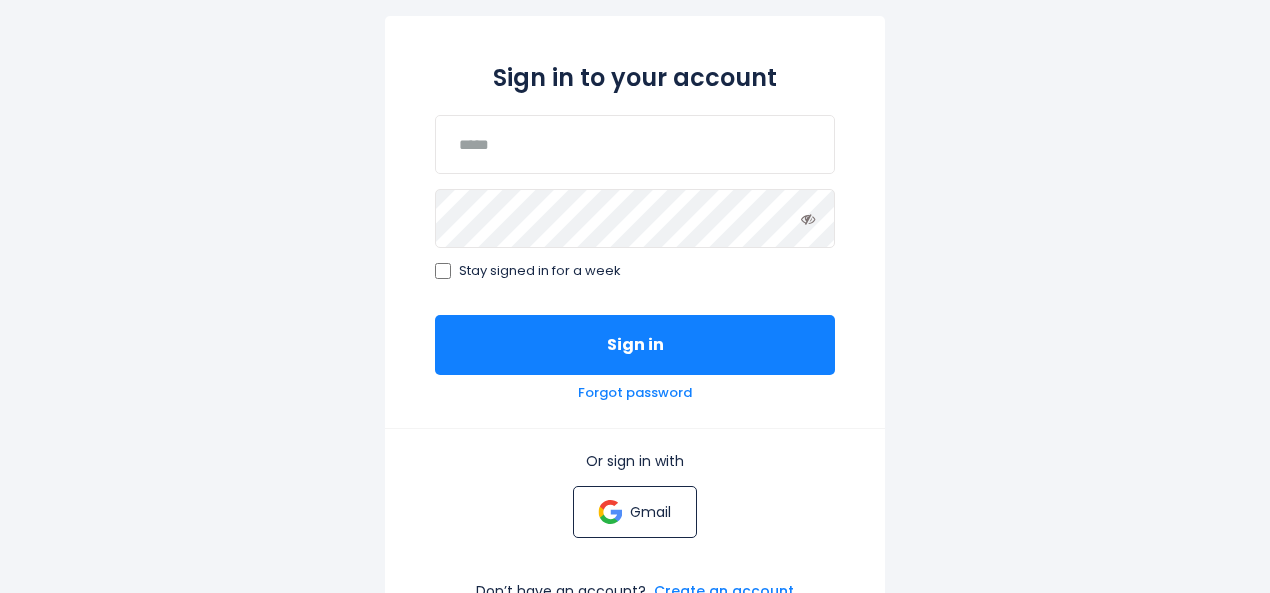 click on "Gmail" at bounding box center (650, 512) 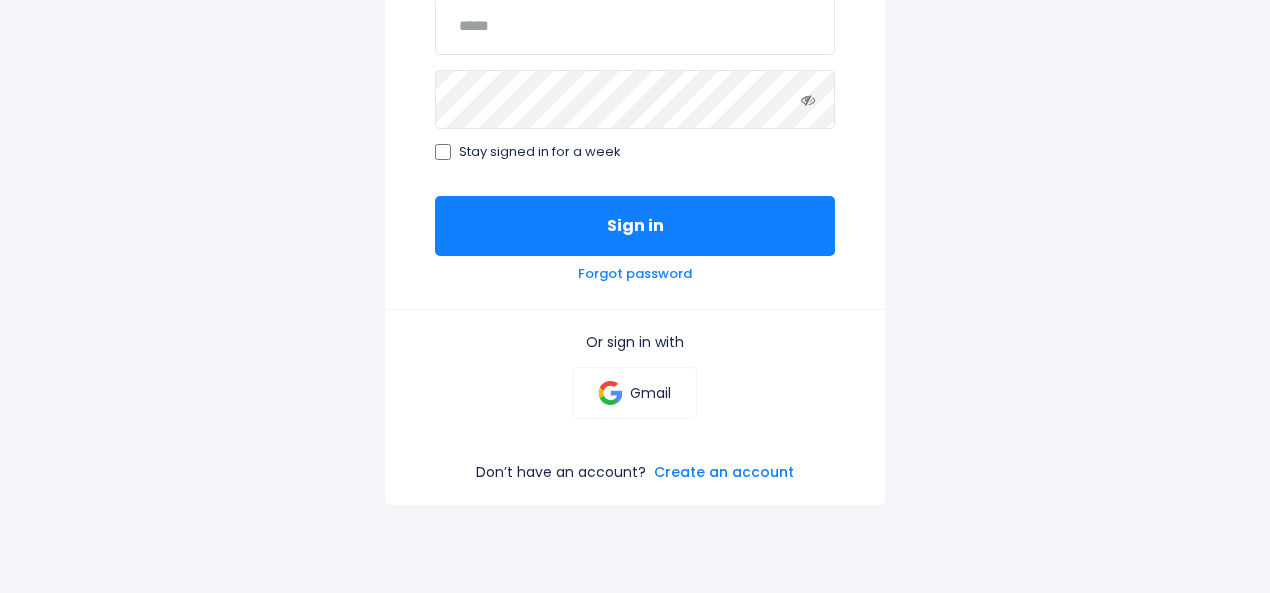 scroll, scrollTop: 490, scrollLeft: 0, axis: vertical 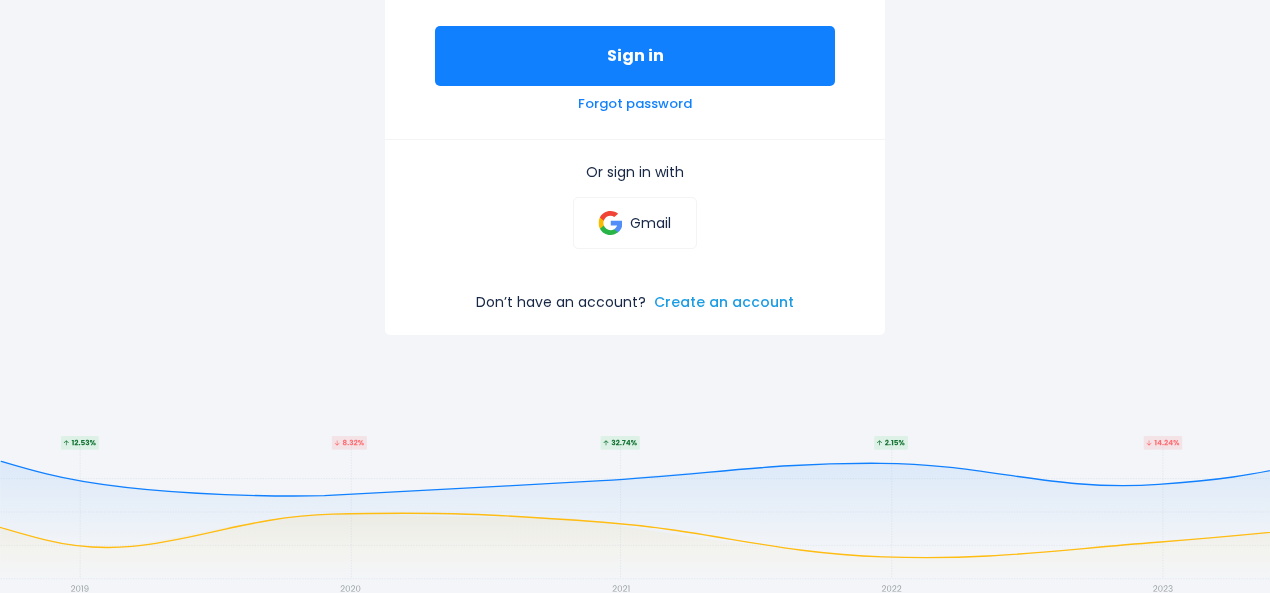 click on "Create an account" at bounding box center (724, 302) 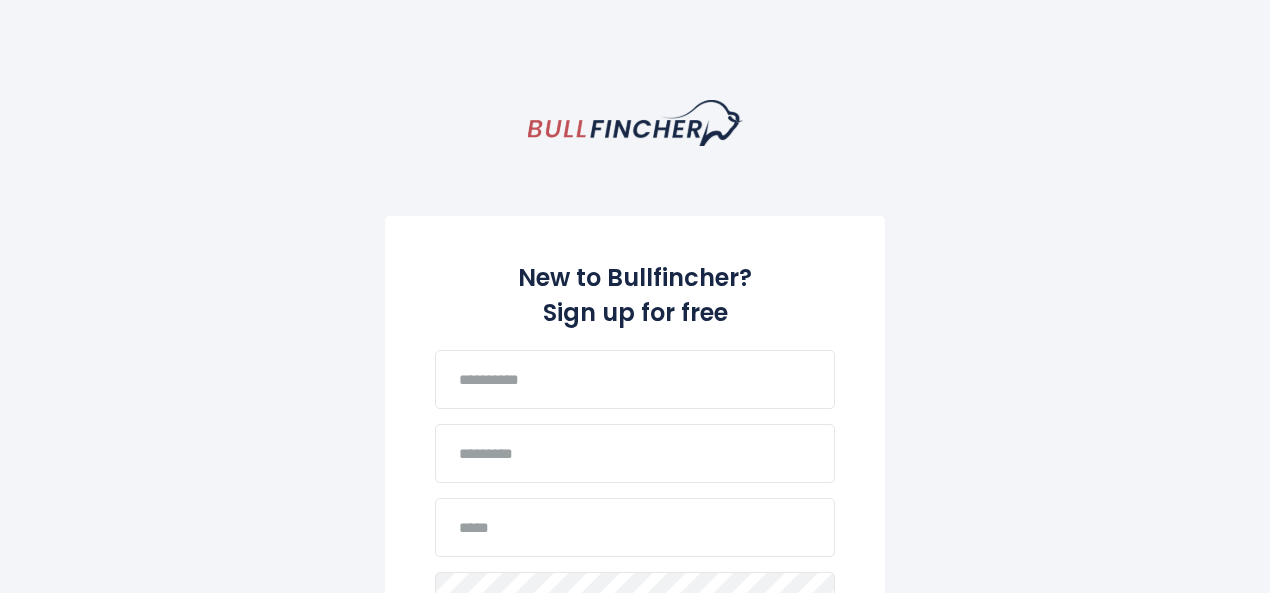 scroll, scrollTop: 0, scrollLeft: 0, axis: both 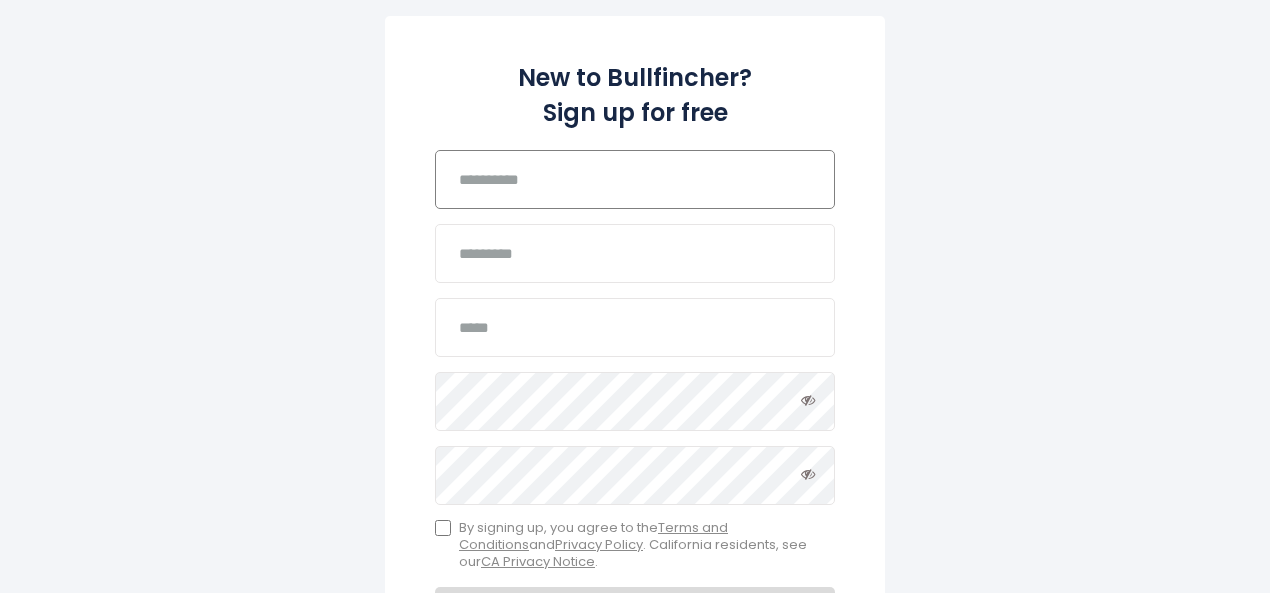 click at bounding box center [635, 179] 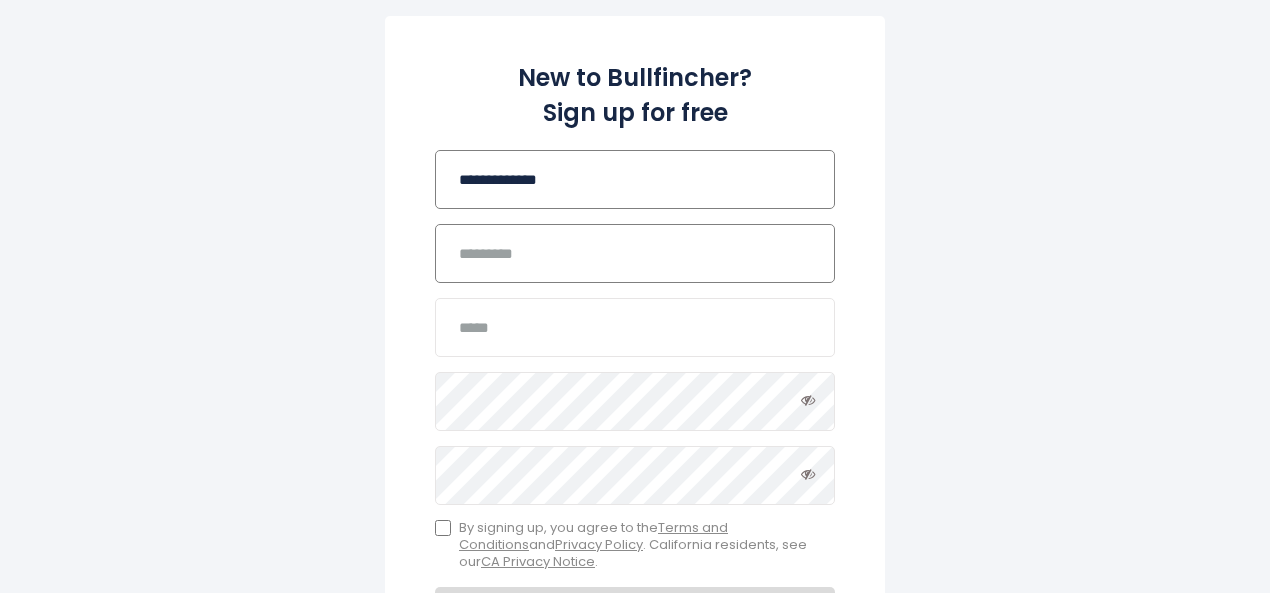 type on "**********" 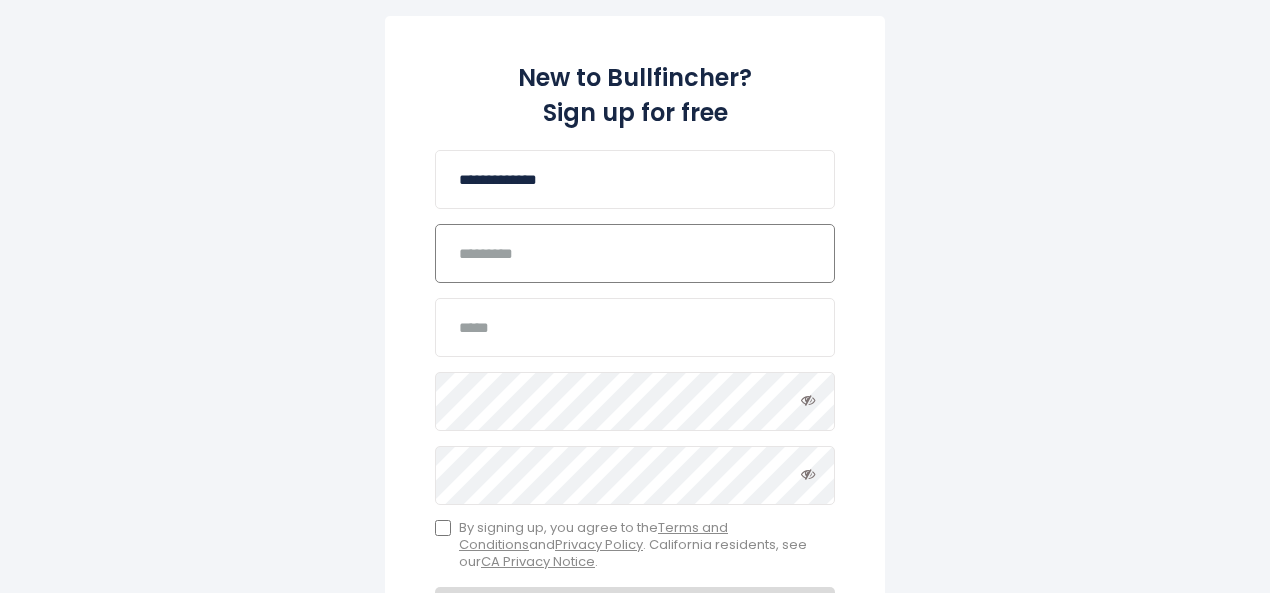 click at bounding box center [635, 253] 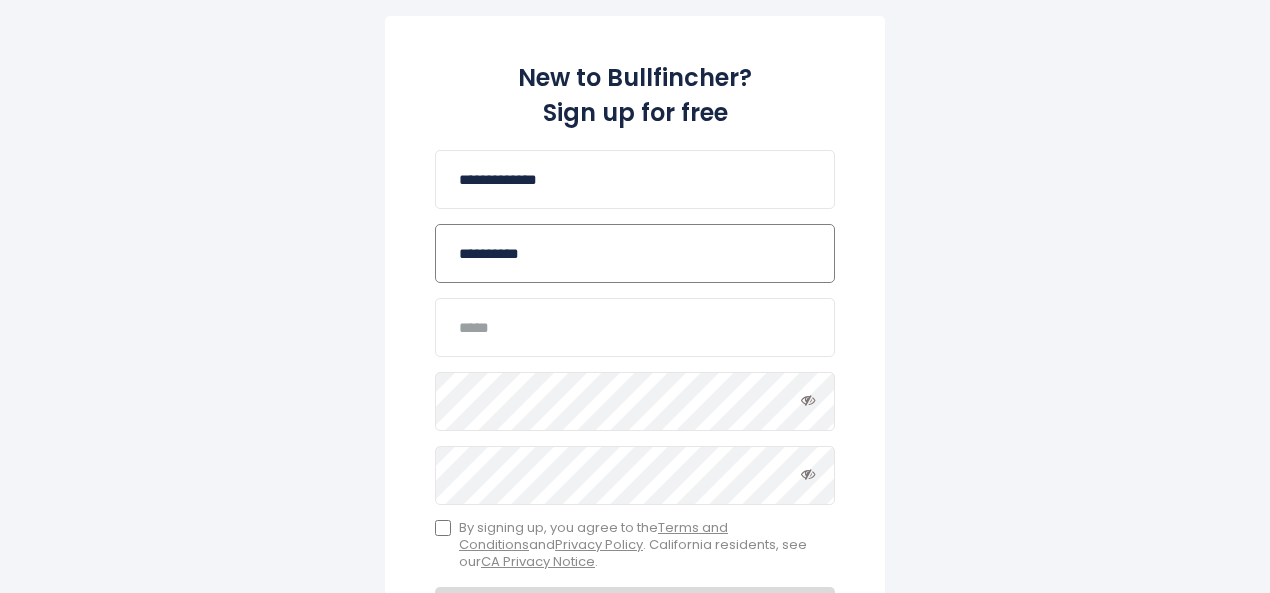 type on "**********" 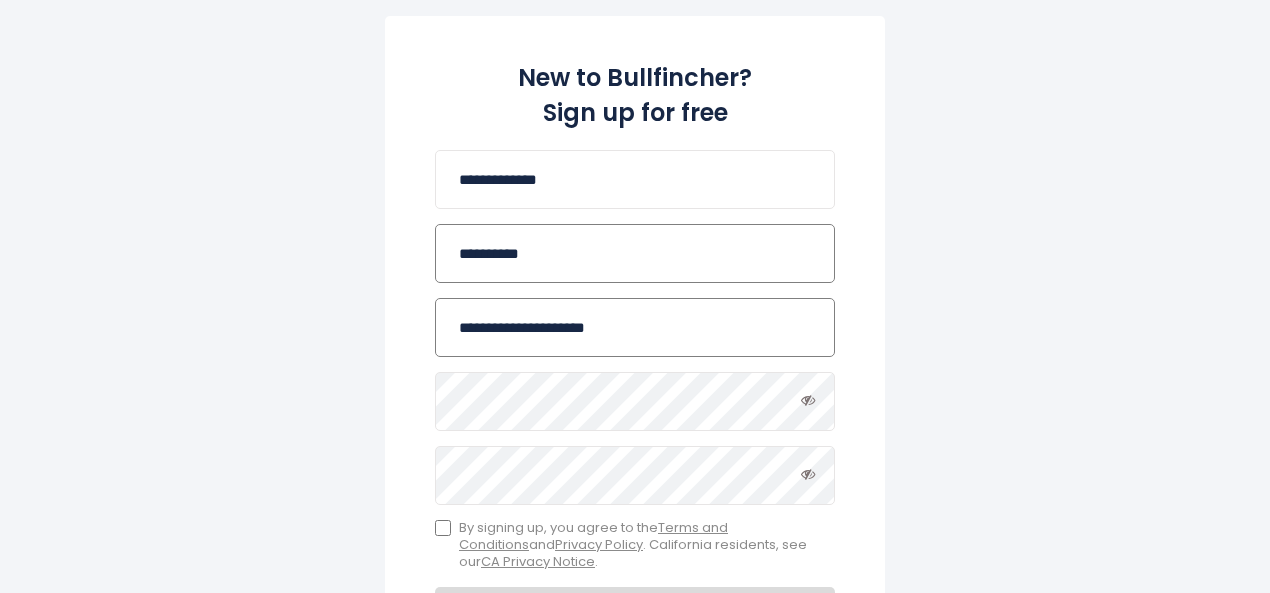 type on "**********" 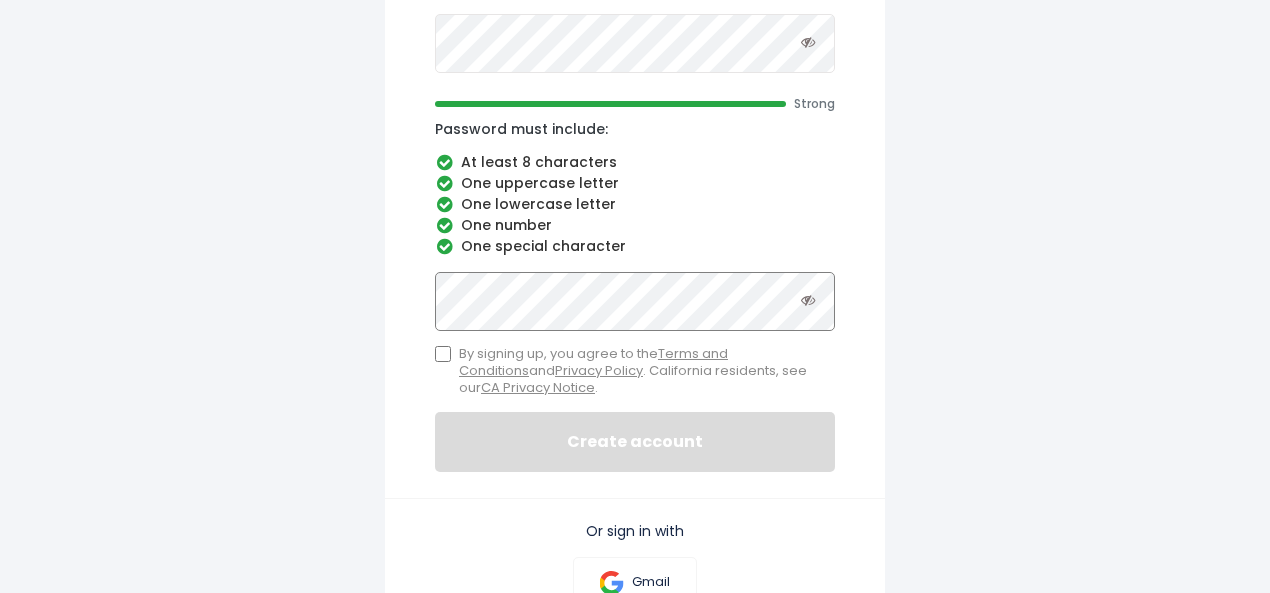 scroll, scrollTop: 566, scrollLeft: 0, axis: vertical 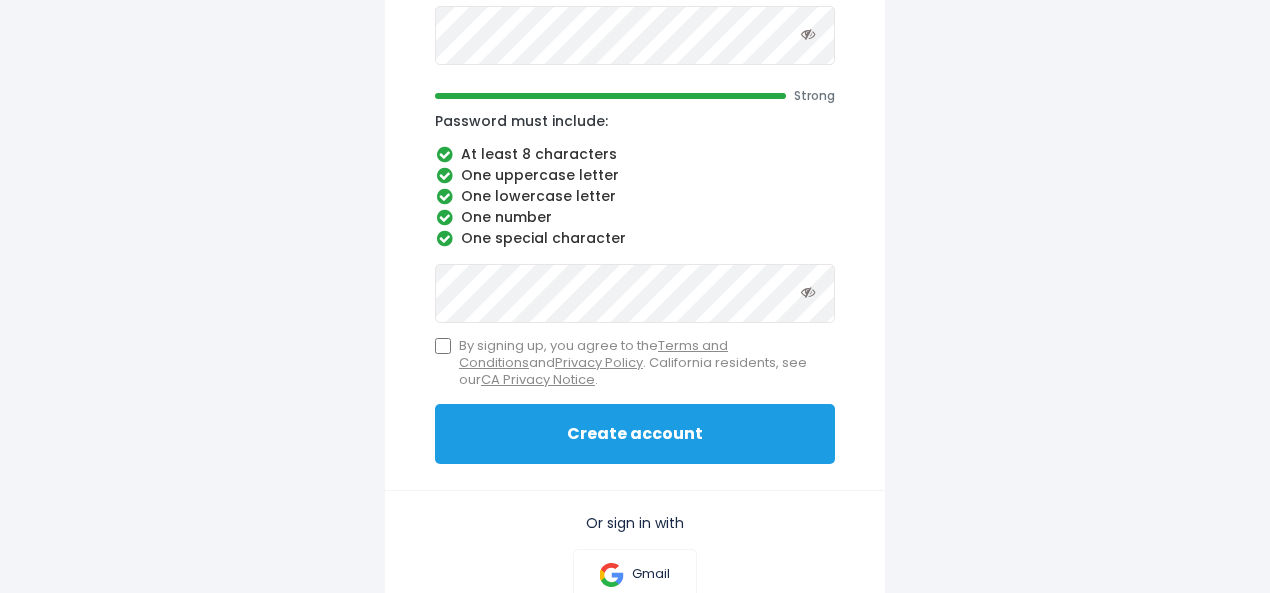 click on "Create account" at bounding box center [635, 434] 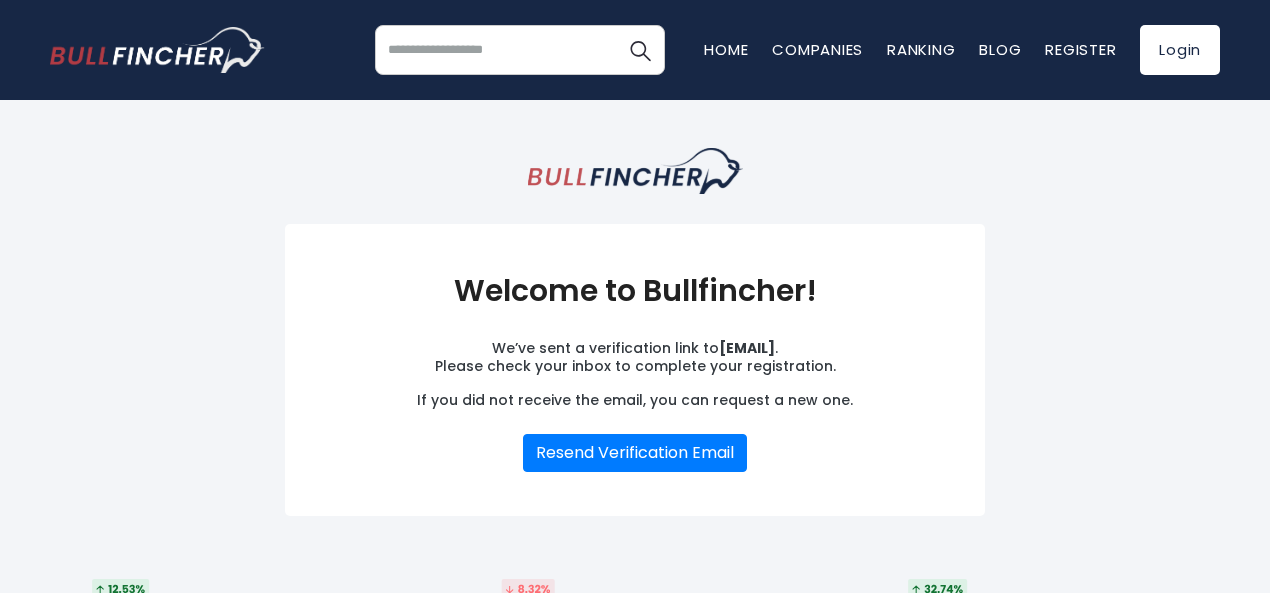 scroll, scrollTop: 0, scrollLeft: 0, axis: both 